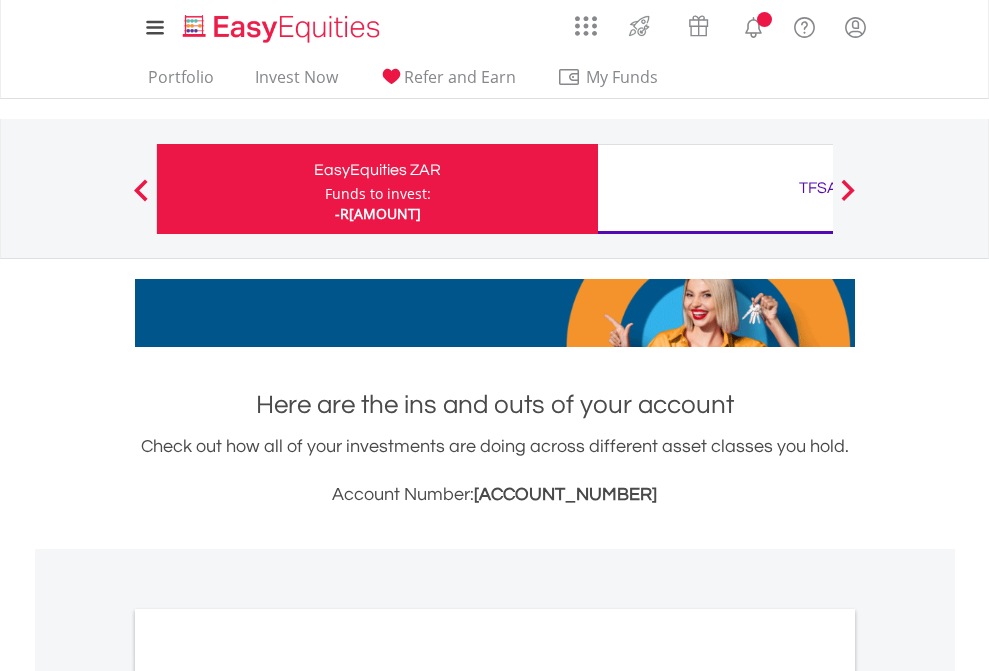 scroll, scrollTop: 0, scrollLeft: 0, axis: both 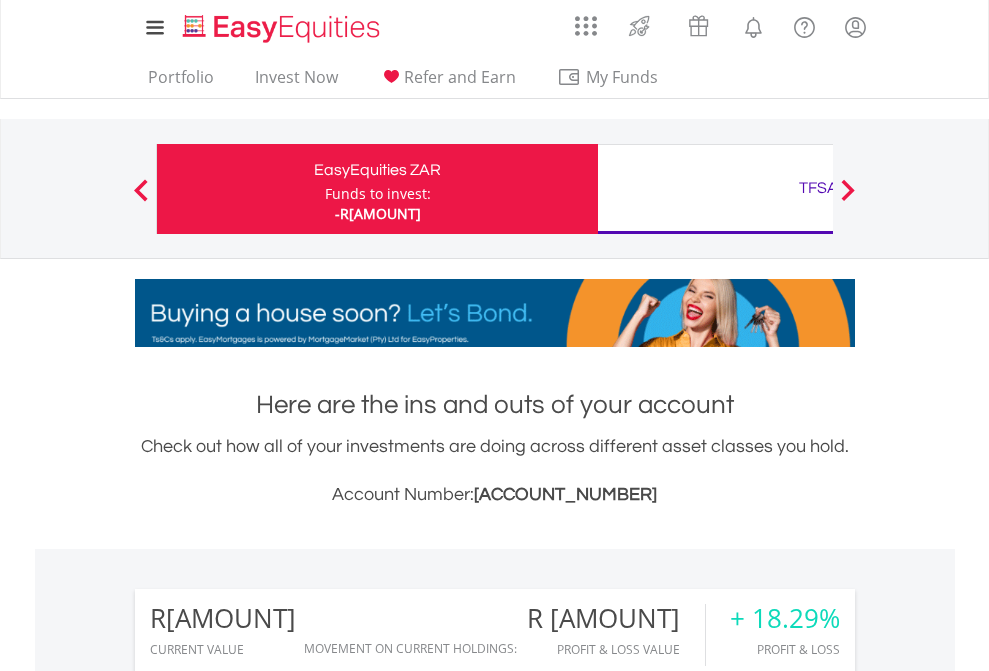 click on "Funds to invest:" at bounding box center (378, 194) 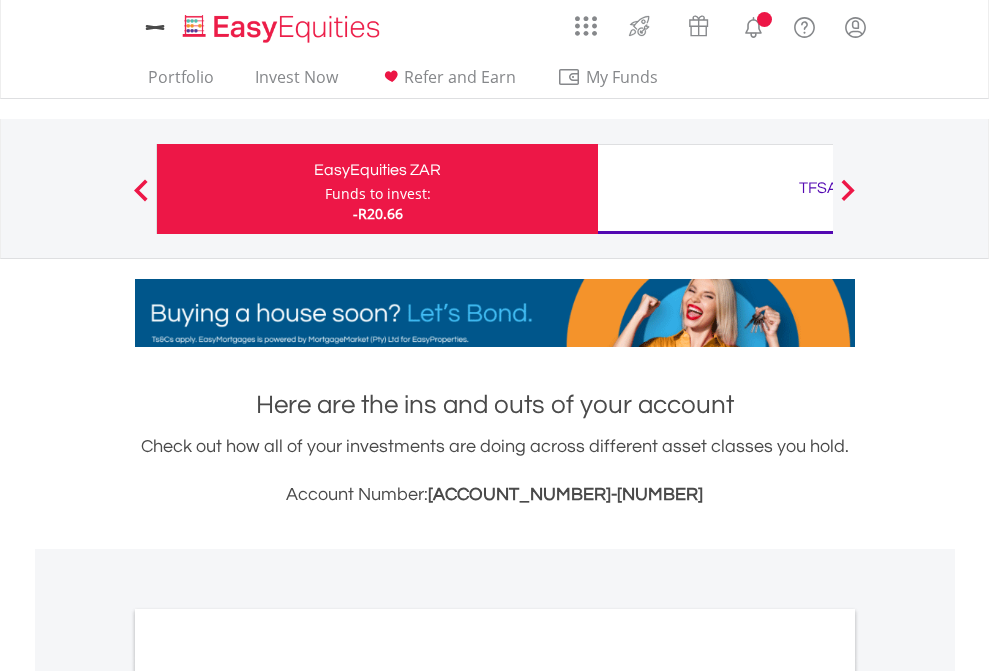 scroll, scrollTop: 0, scrollLeft: 0, axis: both 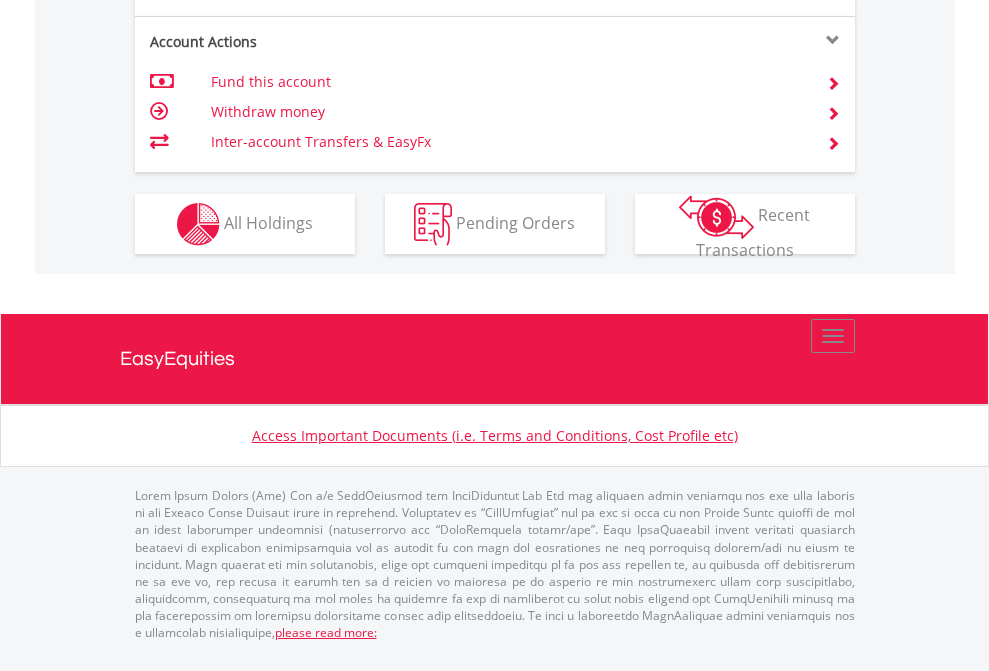 click on "Investment types" at bounding box center [706, -337] 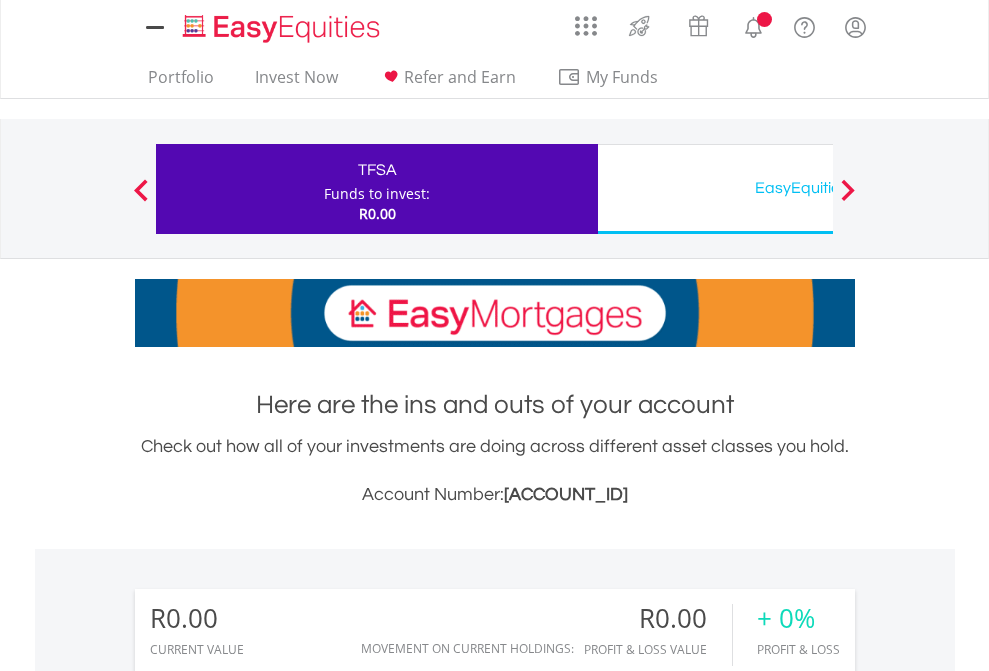 scroll, scrollTop: 0, scrollLeft: 0, axis: both 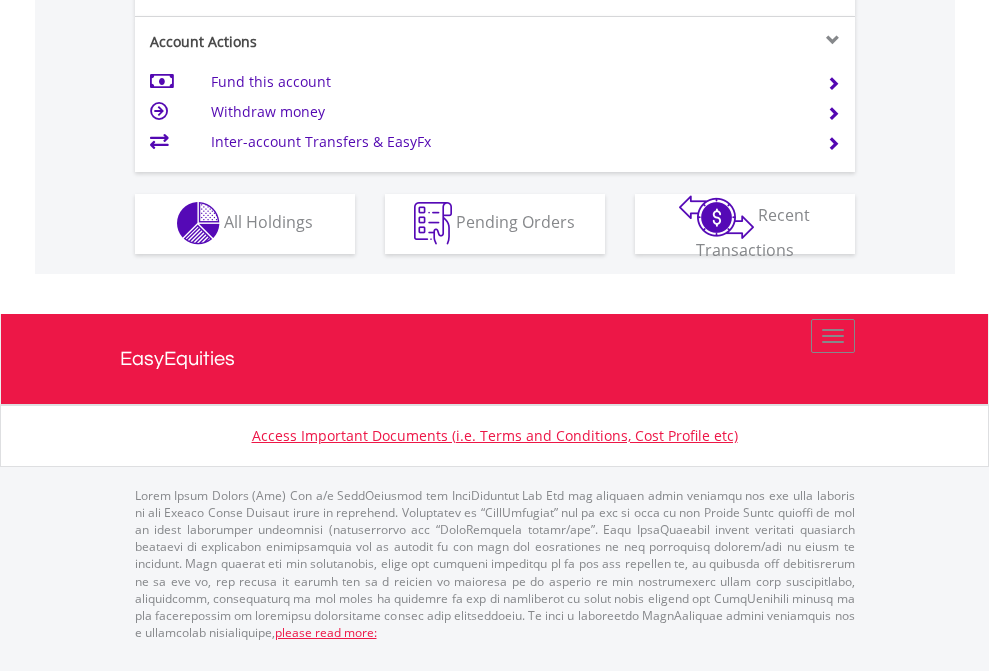 click on "Investment types" at bounding box center [706, -353] 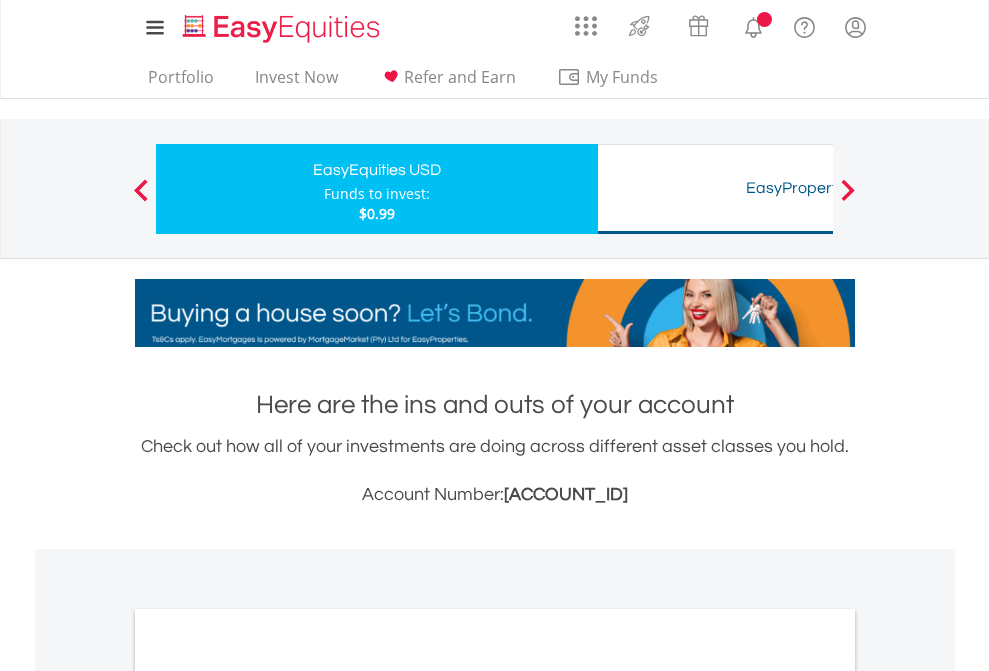 scroll, scrollTop: 0, scrollLeft: 0, axis: both 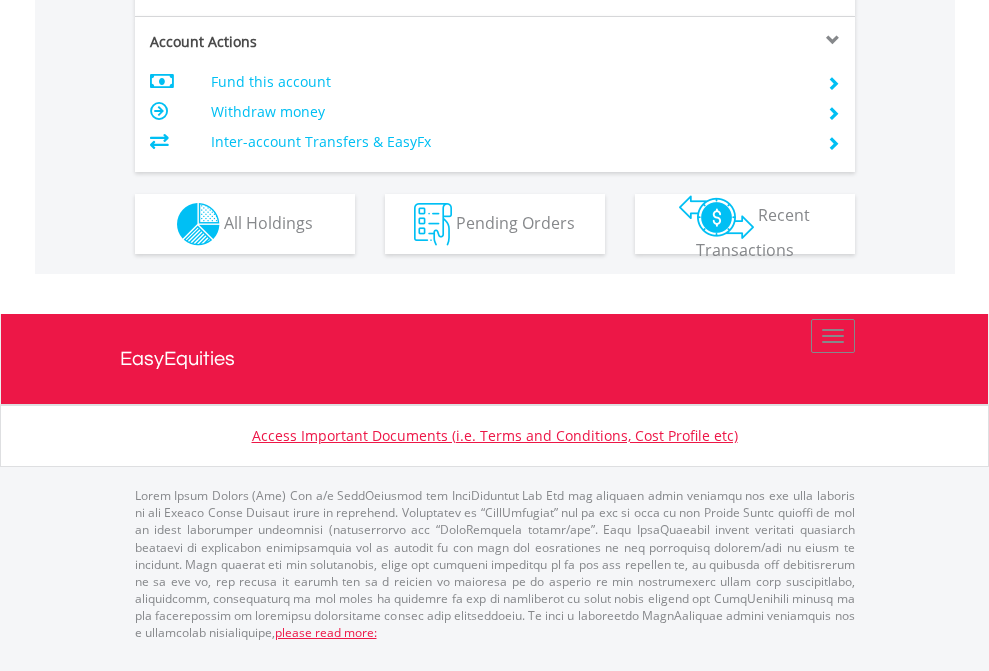 click on "Investment types" at bounding box center (706, -337) 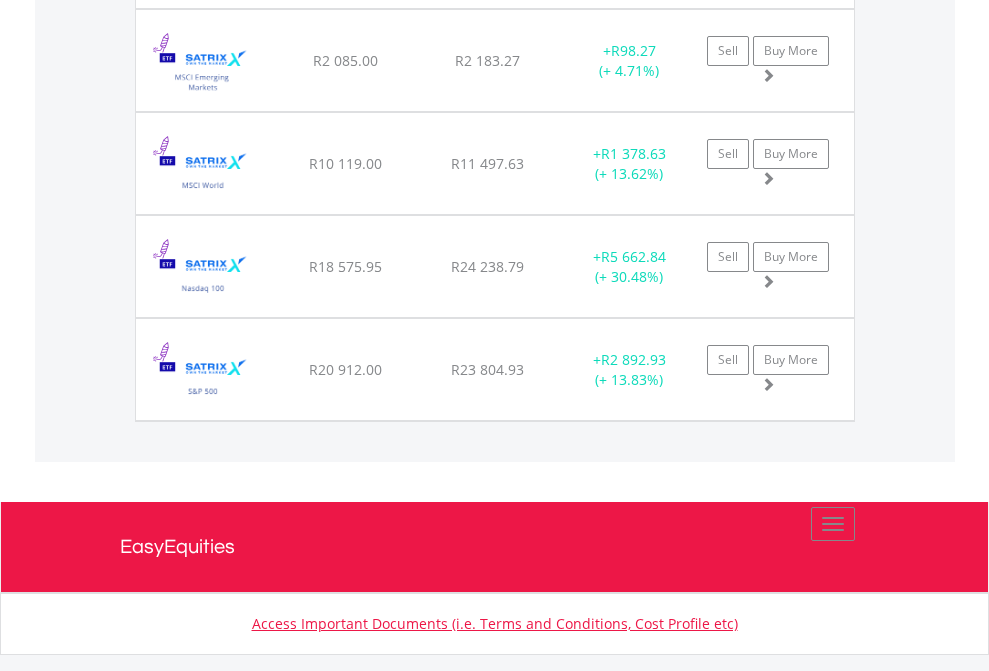scroll, scrollTop: 2305, scrollLeft: 0, axis: vertical 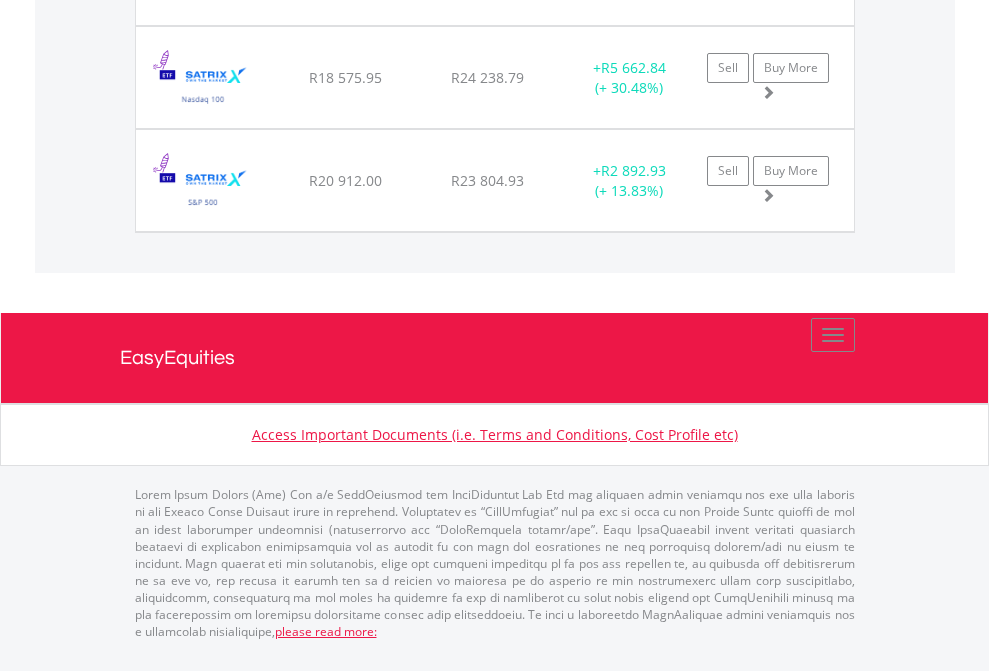 click on "TFSA" at bounding box center (818, -1934) 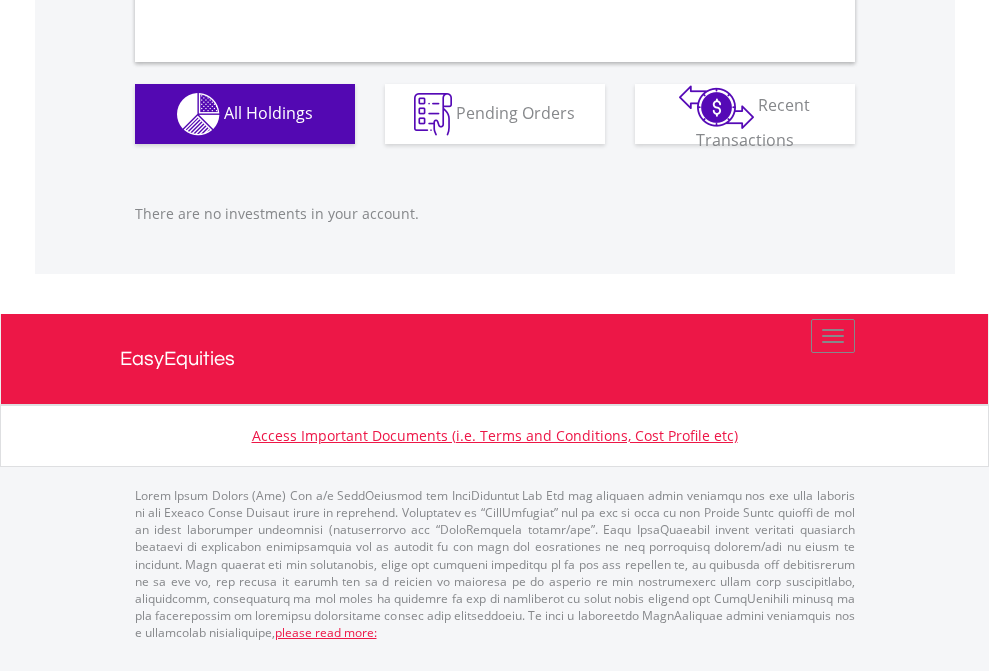 scroll, scrollTop: 1980, scrollLeft: 0, axis: vertical 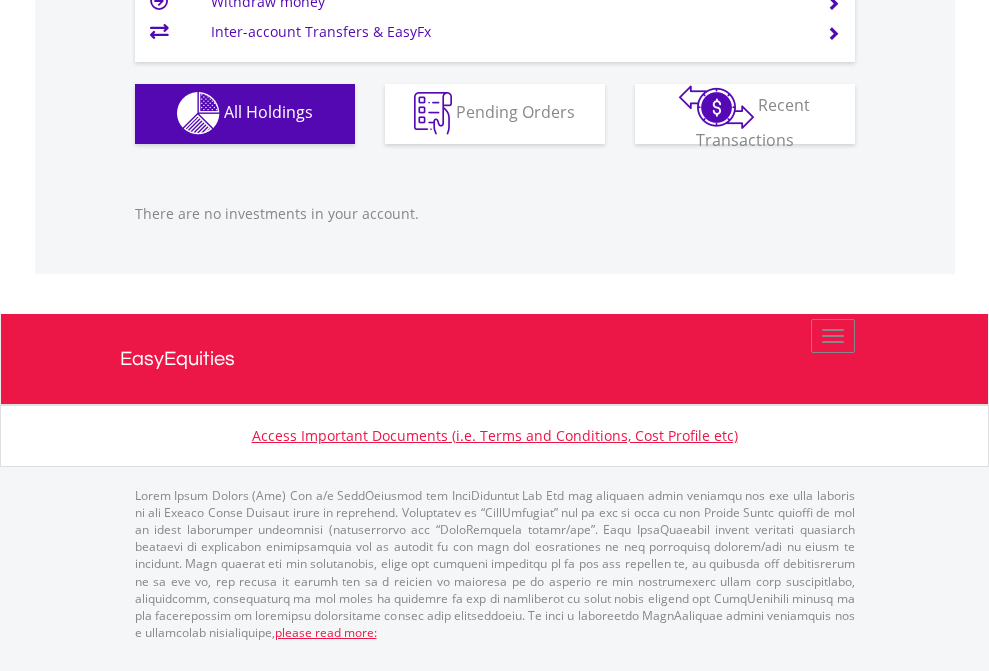 click on "EasyEquities USD" at bounding box center [818, -1142] 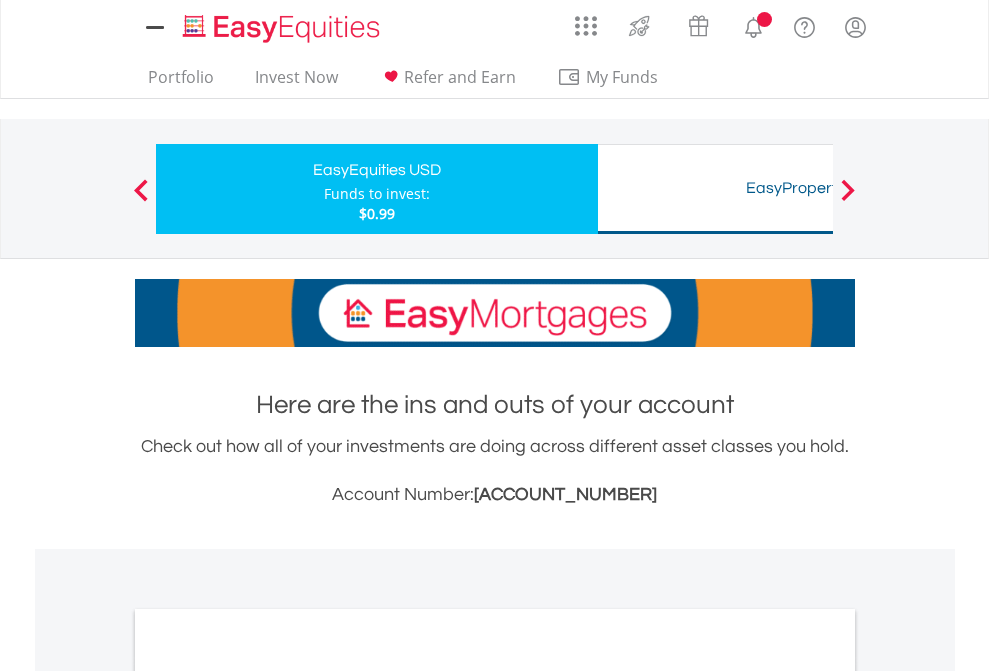 scroll, scrollTop: 0, scrollLeft: 0, axis: both 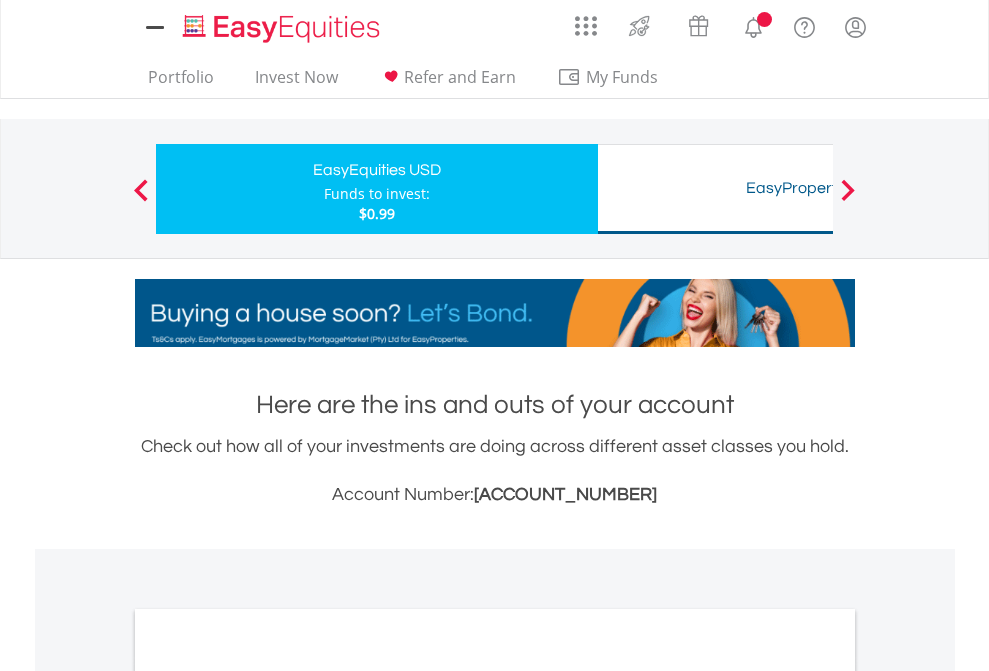 click on "All Holdings" at bounding box center (268, 1096) 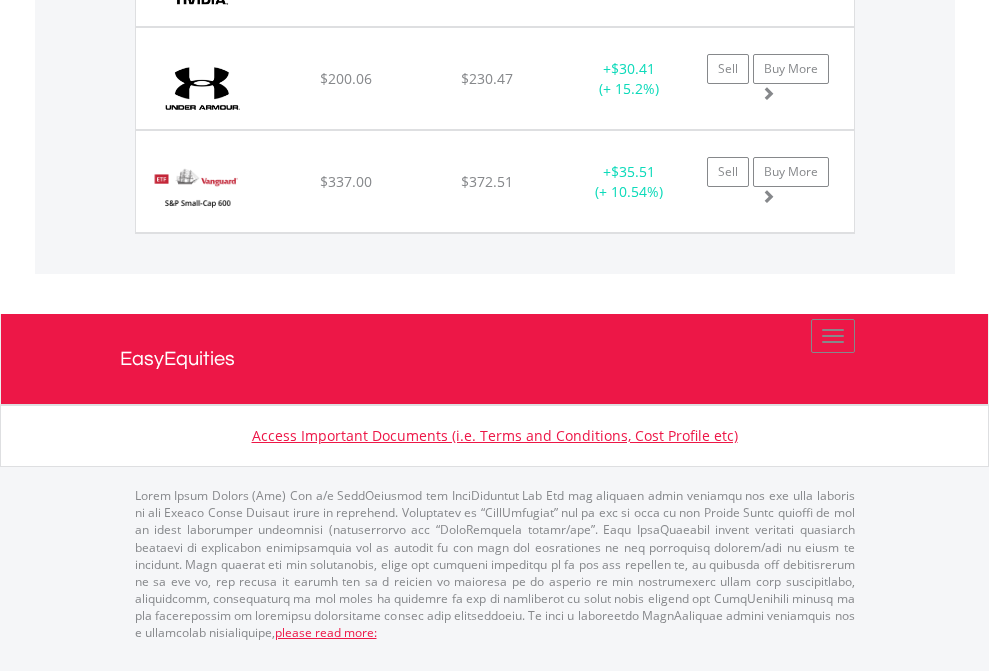 scroll, scrollTop: 2265, scrollLeft: 0, axis: vertical 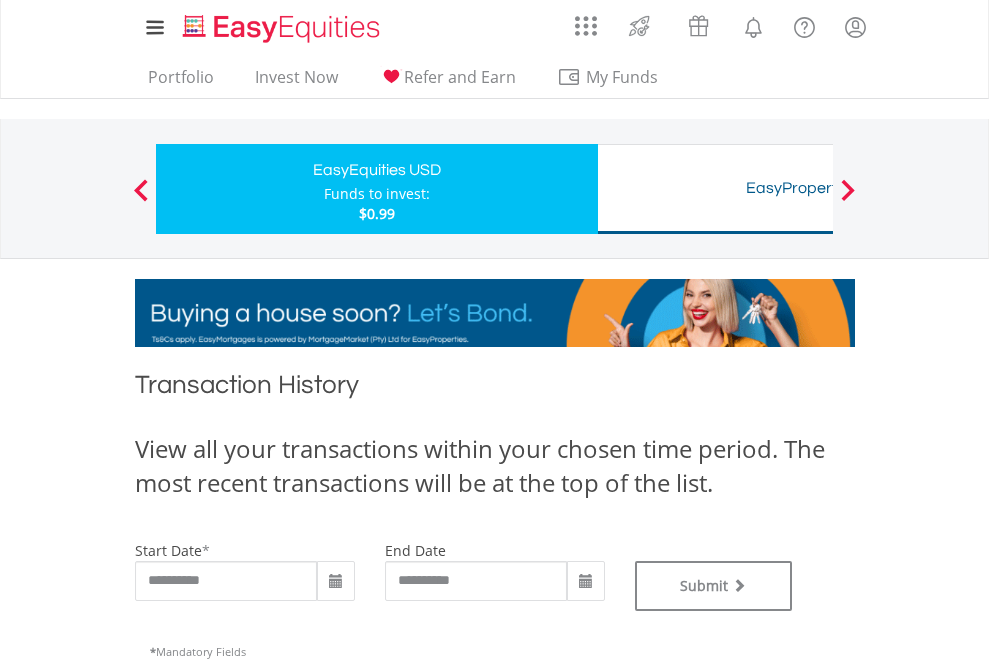 type on "**********" 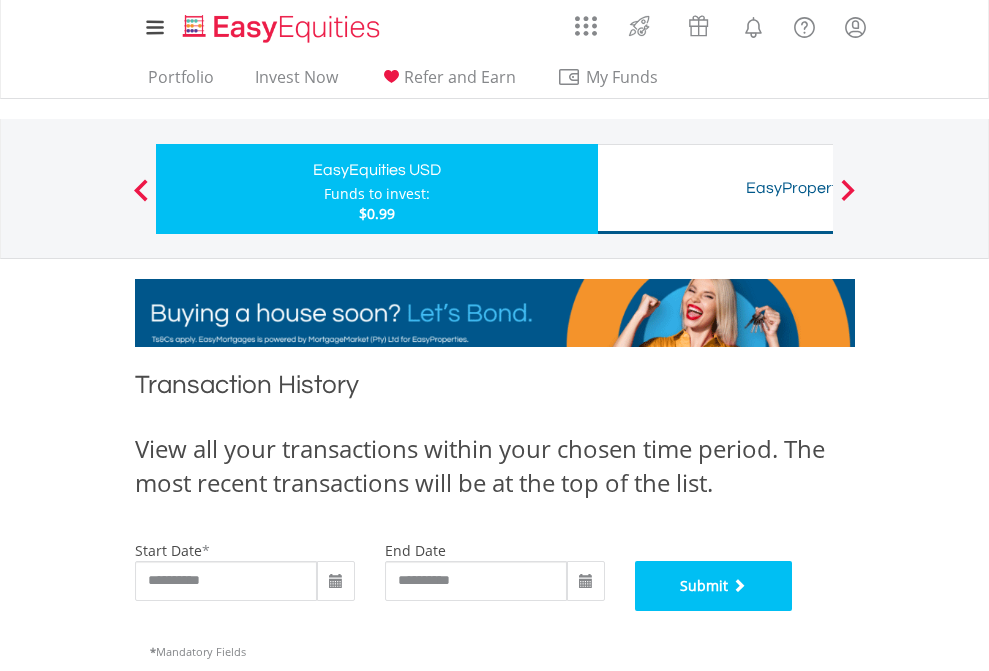 click on "Submit" at bounding box center (714, 586) 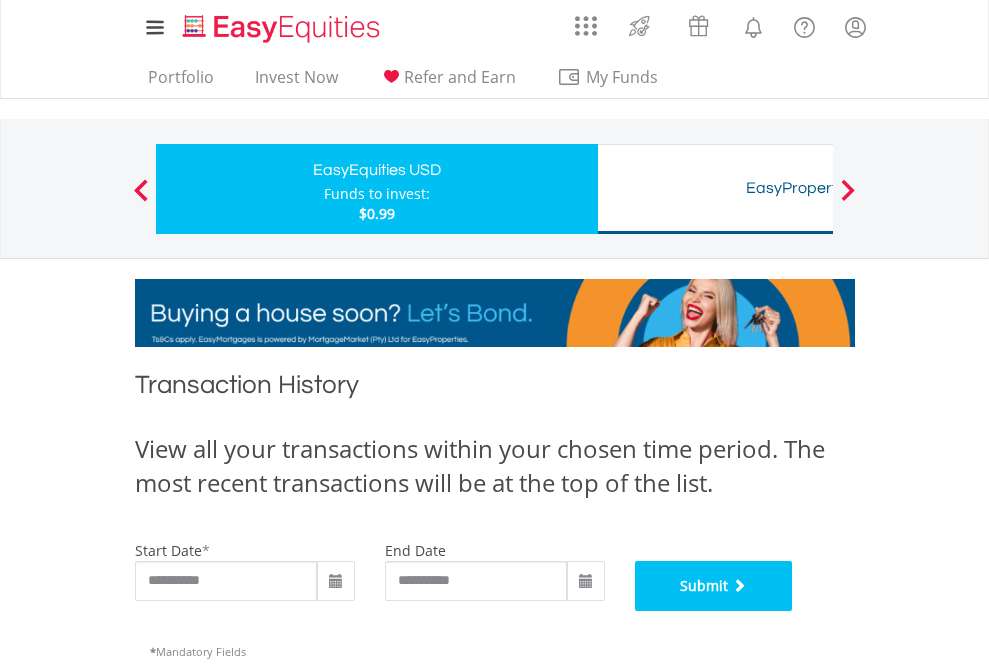 scroll, scrollTop: 811, scrollLeft: 0, axis: vertical 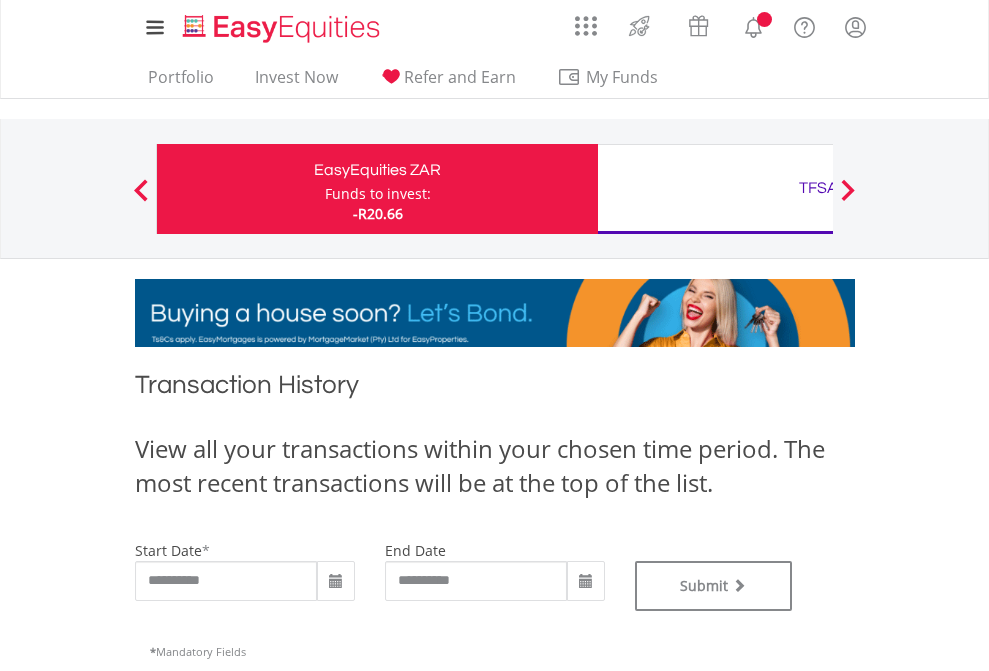 click on "TFSA" at bounding box center [818, 188] 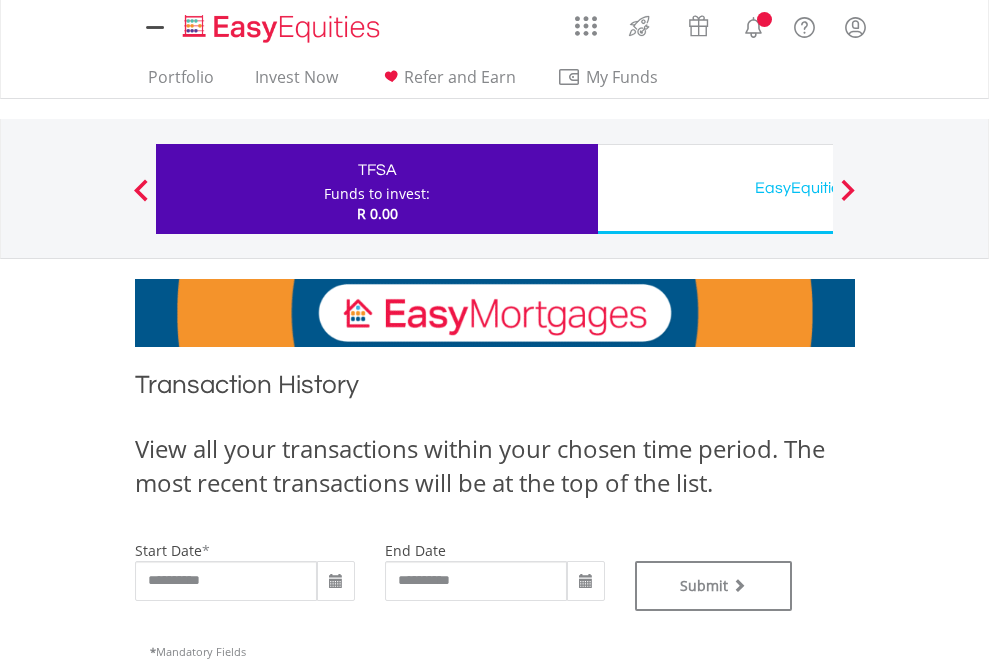 scroll, scrollTop: 0, scrollLeft: 0, axis: both 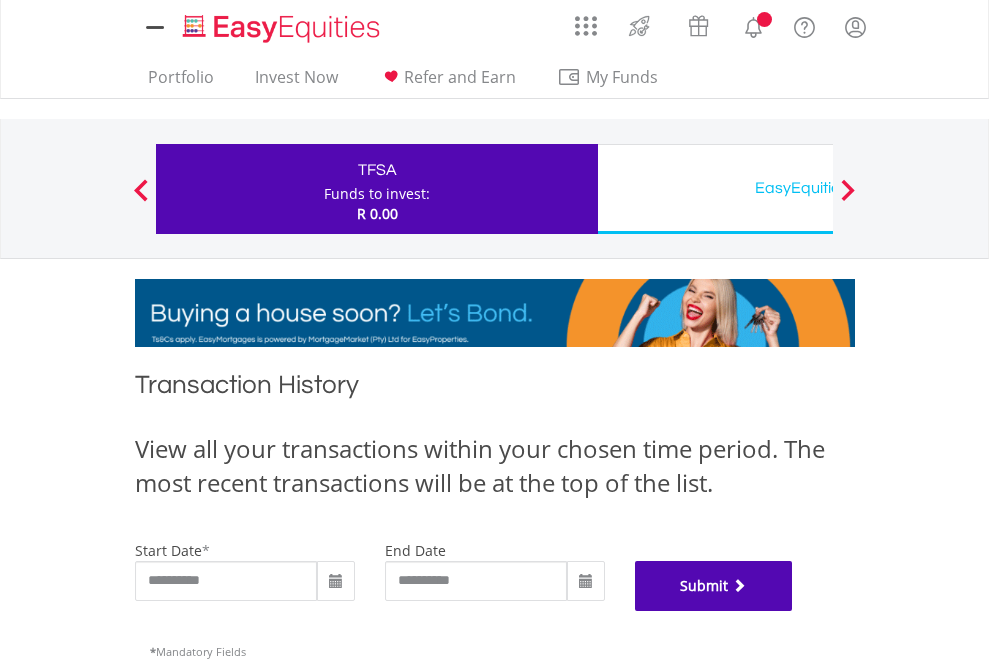 click on "Submit" at bounding box center (714, 586) 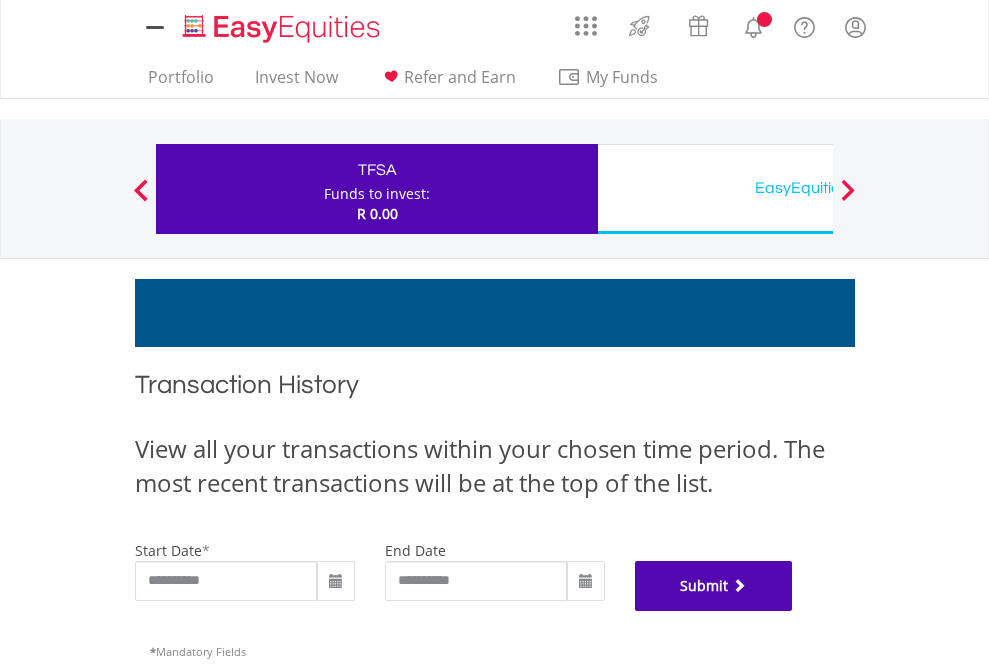 scroll, scrollTop: 811, scrollLeft: 0, axis: vertical 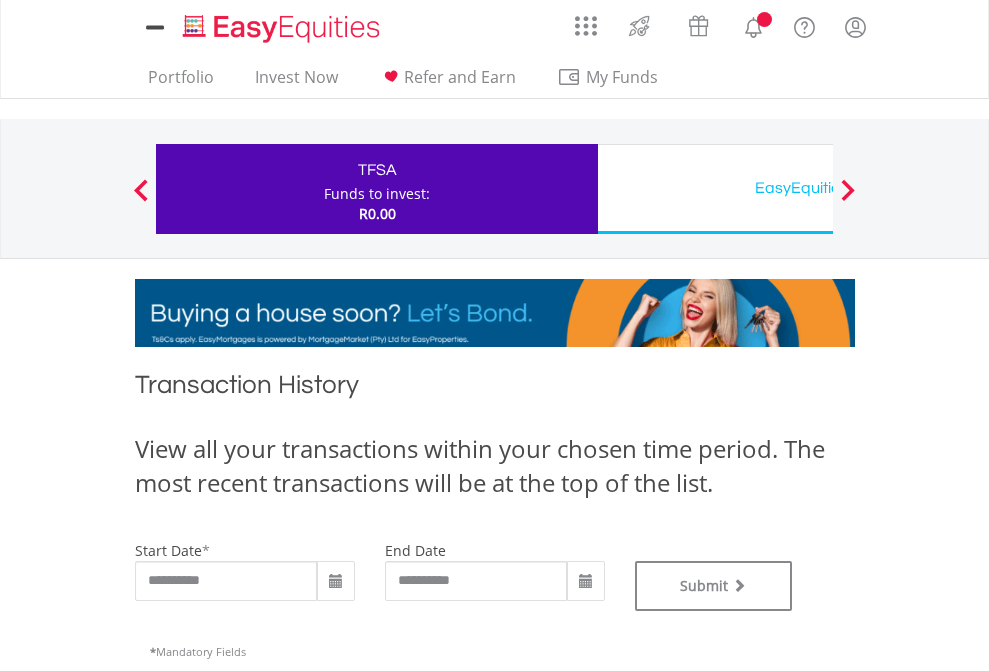 click on "EasyEquities USD" at bounding box center [818, 188] 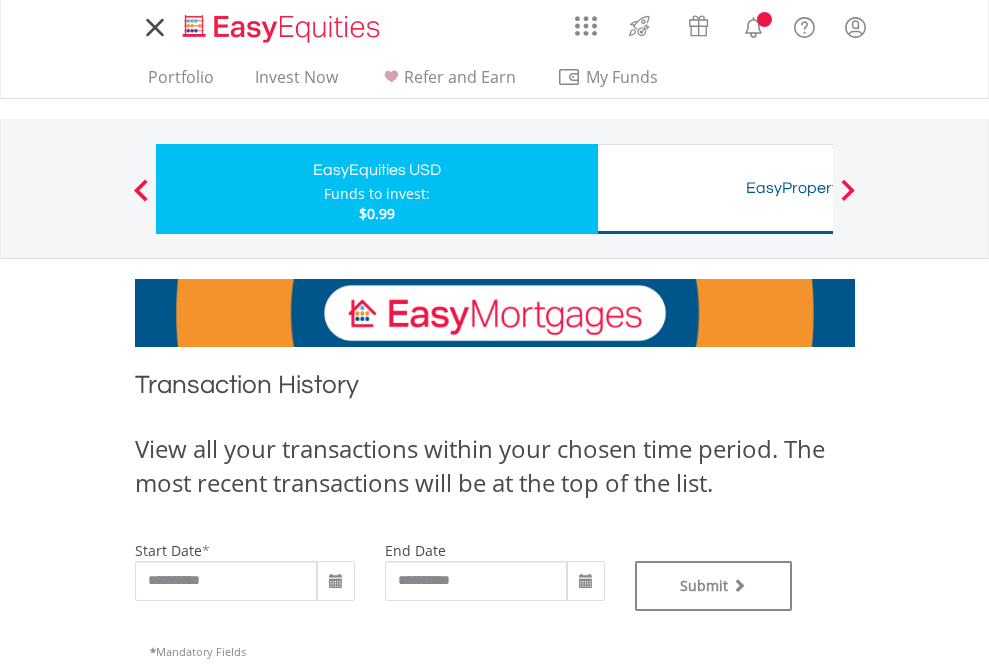 scroll, scrollTop: 0, scrollLeft: 0, axis: both 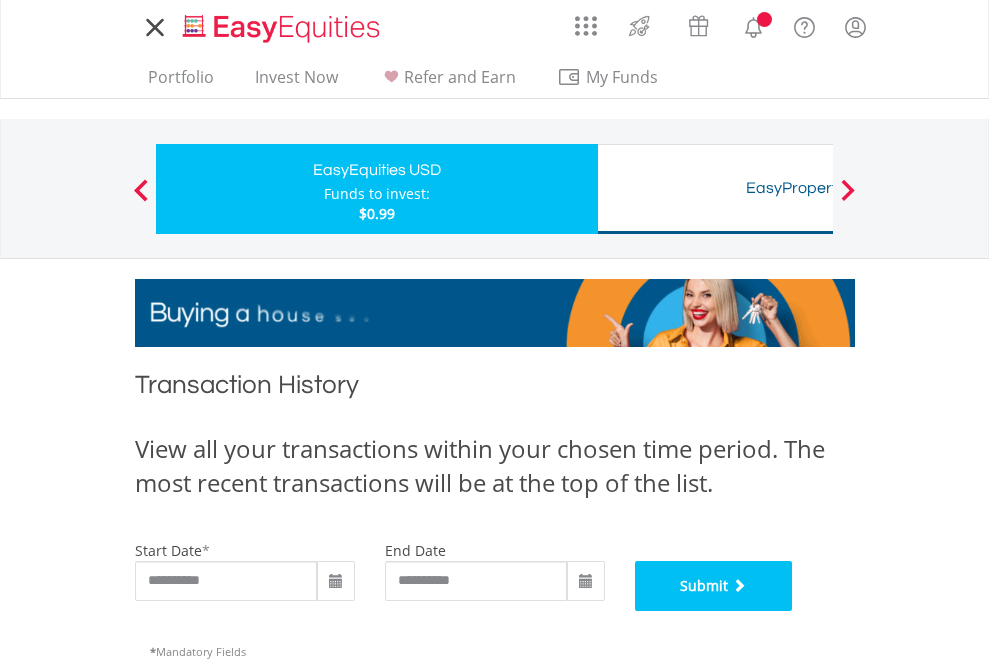 click on "Submit" at bounding box center (714, 586) 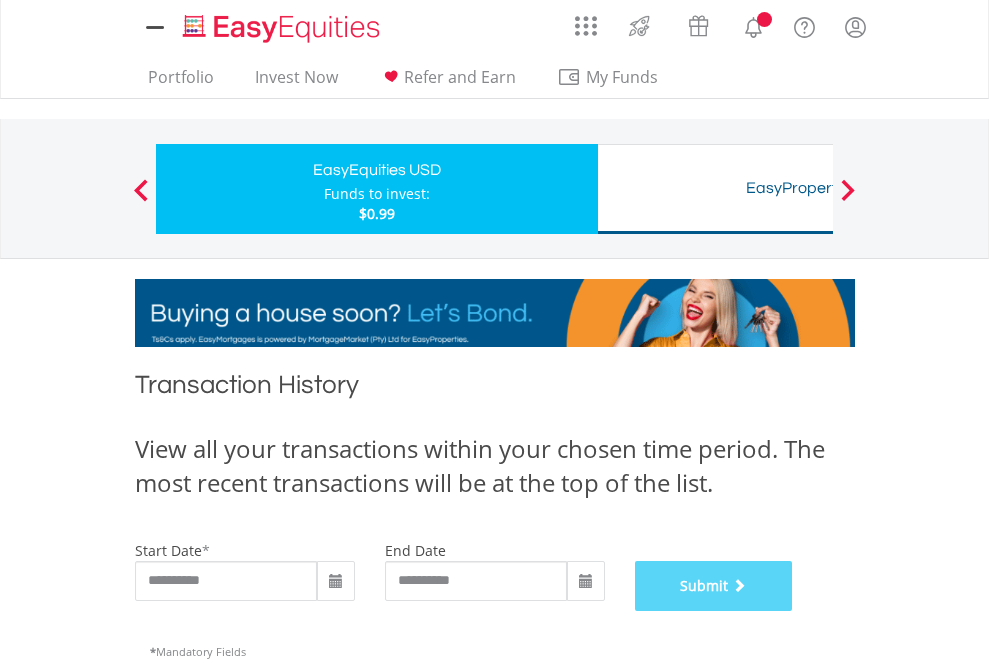 scroll, scrollTop: 811, scrollLeft: 0, axis: vertical 